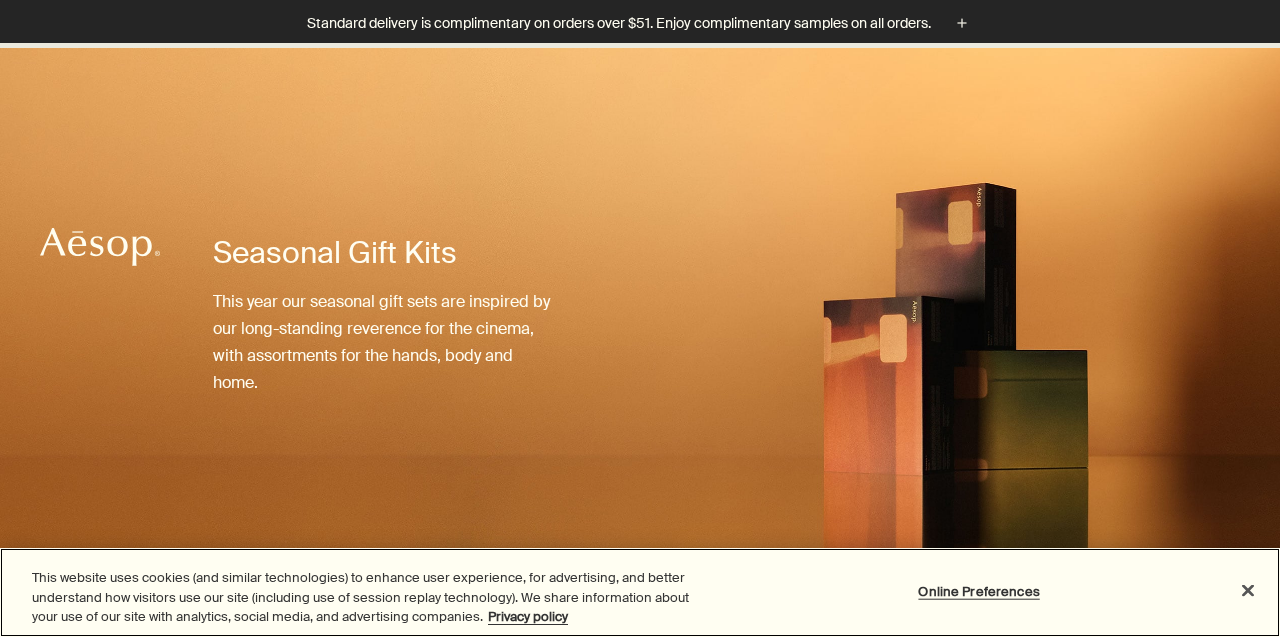 scroll, scrollTop: 736, scrollLeft: 0, axis: vertical 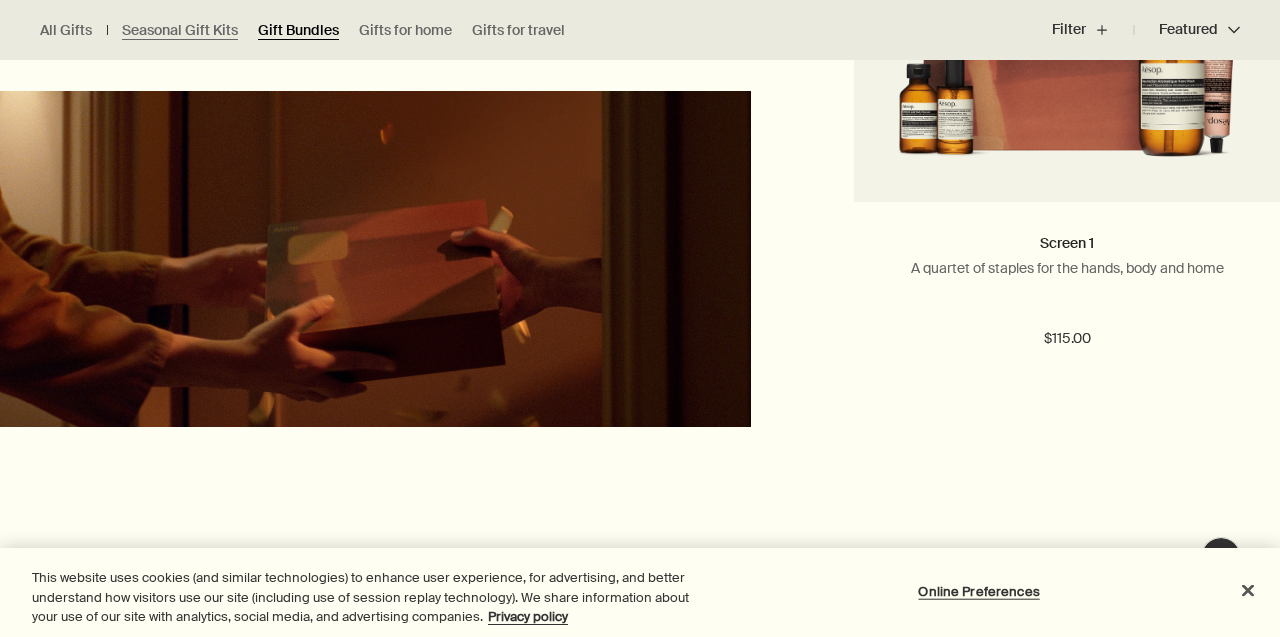 click on "Gift Bundles" at bounding box center (298, 30) 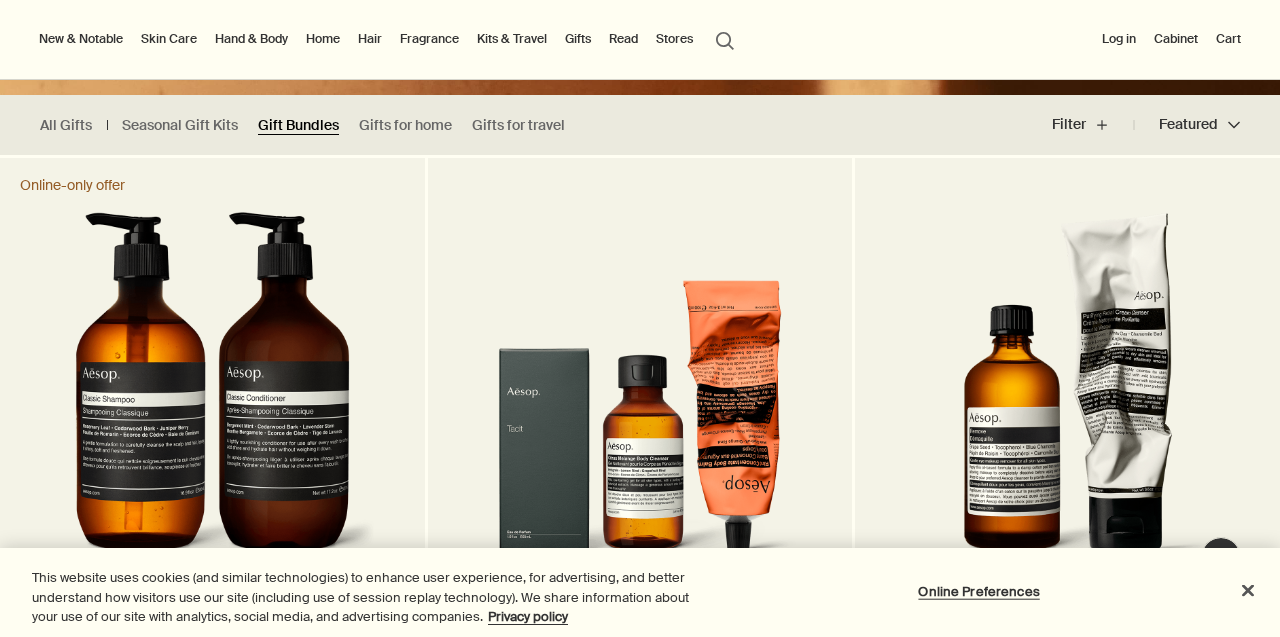 scroll, scrollTop: 391, scrollLeft: 0, axis: vertical 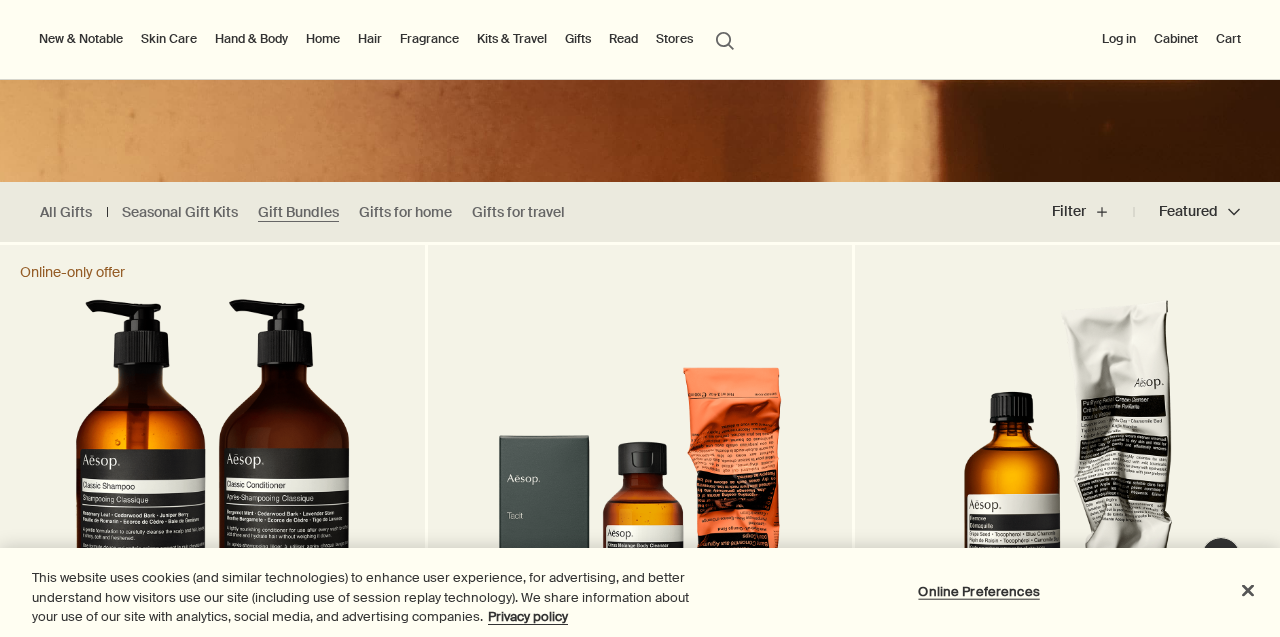 click on "Featured Featured chevron" at bounding box center [1187, 212] 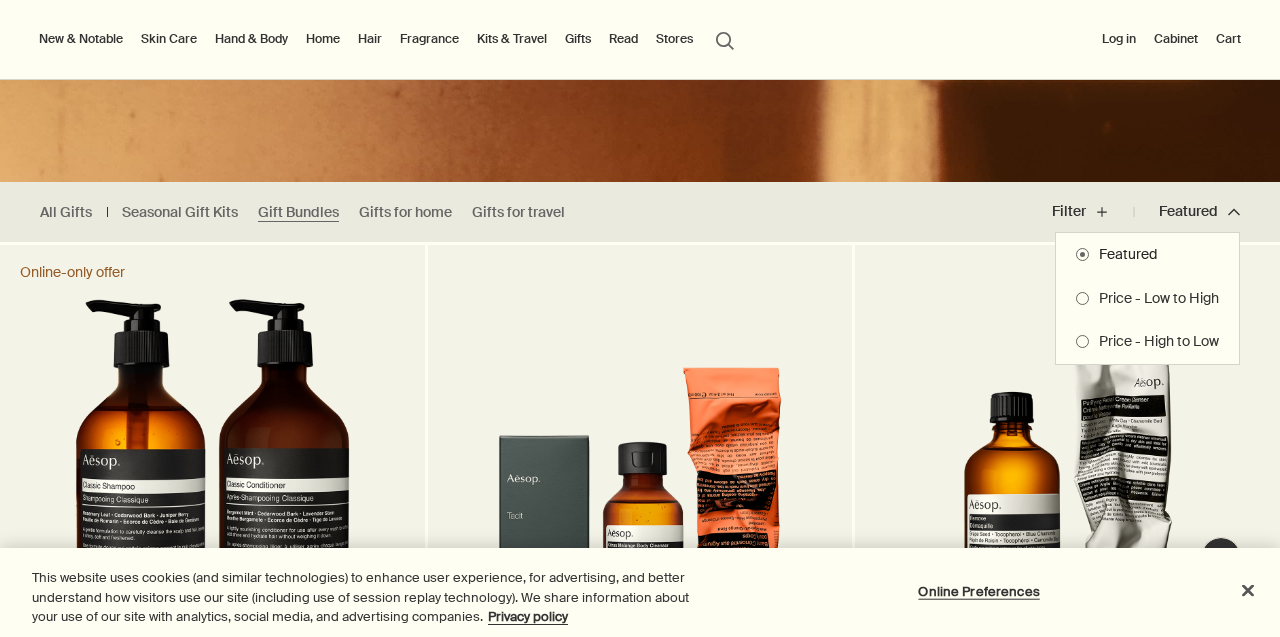 click on "Price - Low to High" at bounding box center (1154, 299) 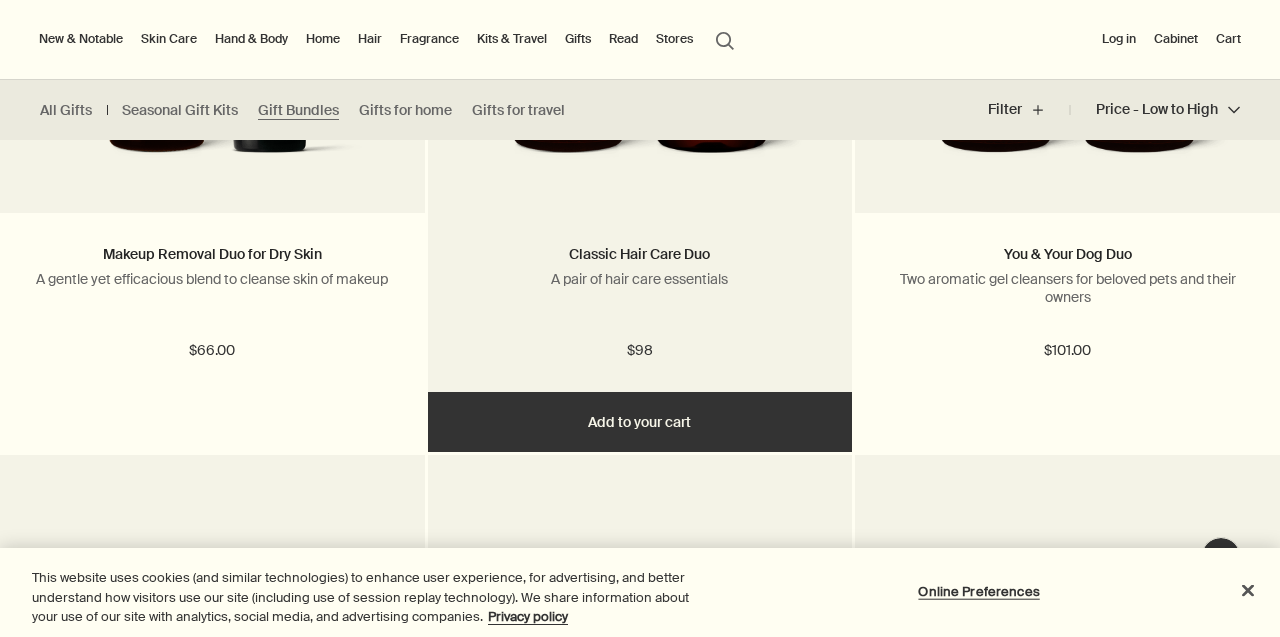 scroll, scrollTop: 0, scrollLeft: 0, axis: both 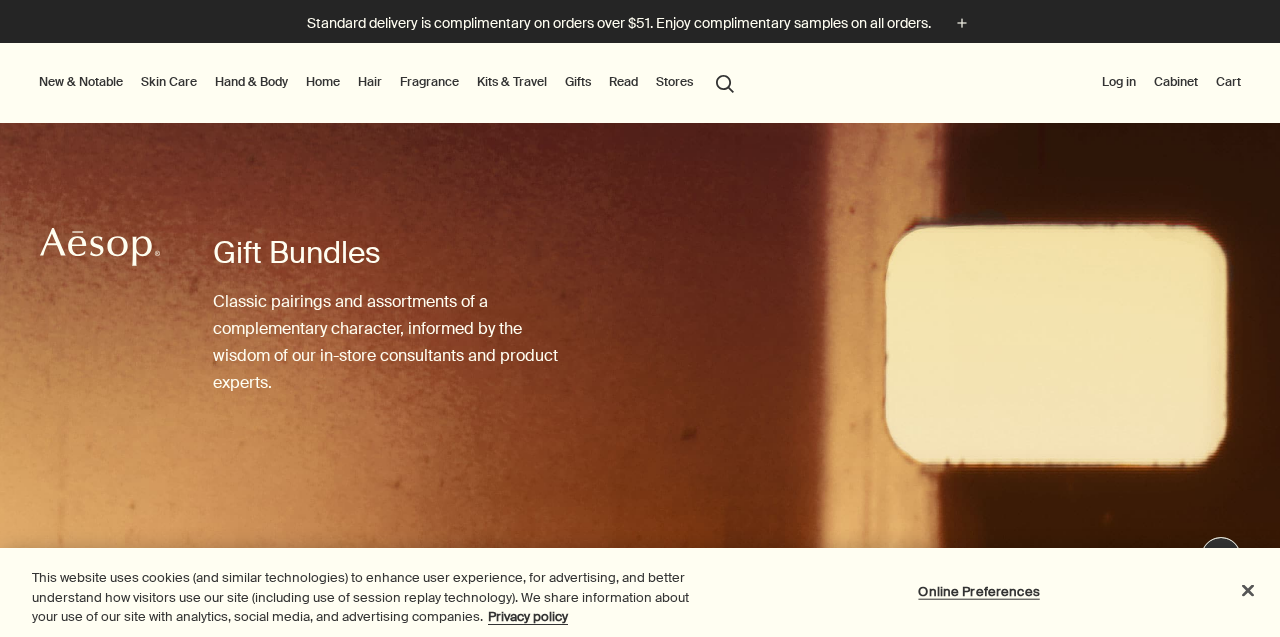 click on "Kits & Travel" at bounding box center (512, 82) 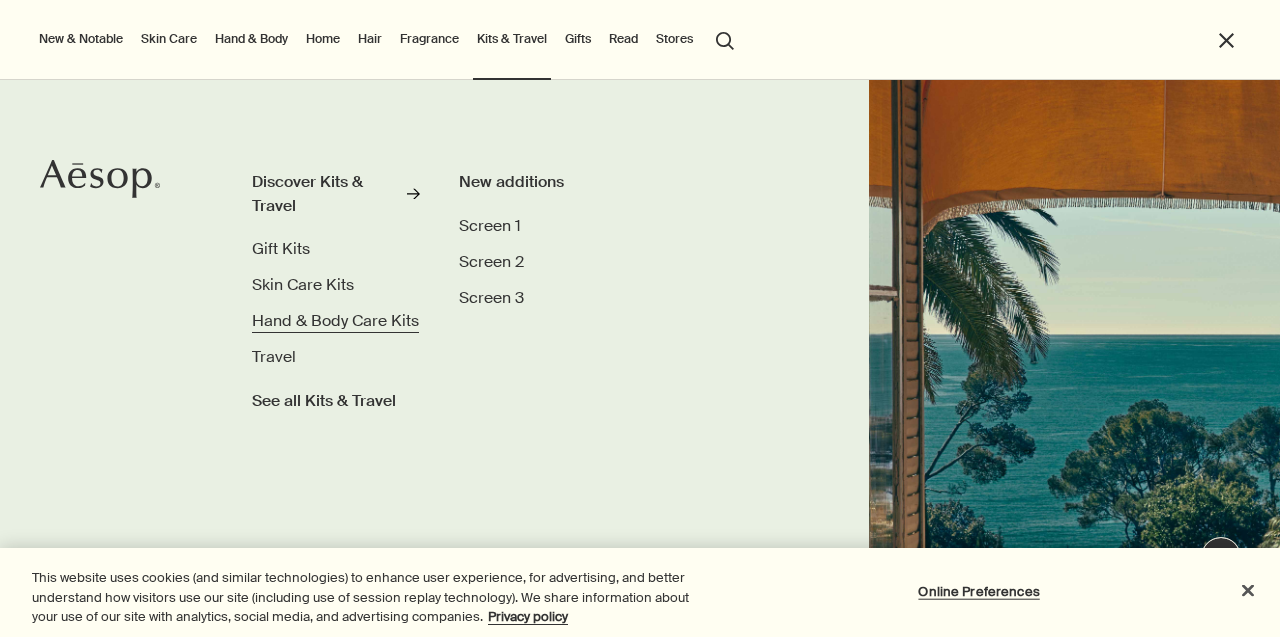 click on "Hand & Body Care Kits" at bounding box center (335, 320) 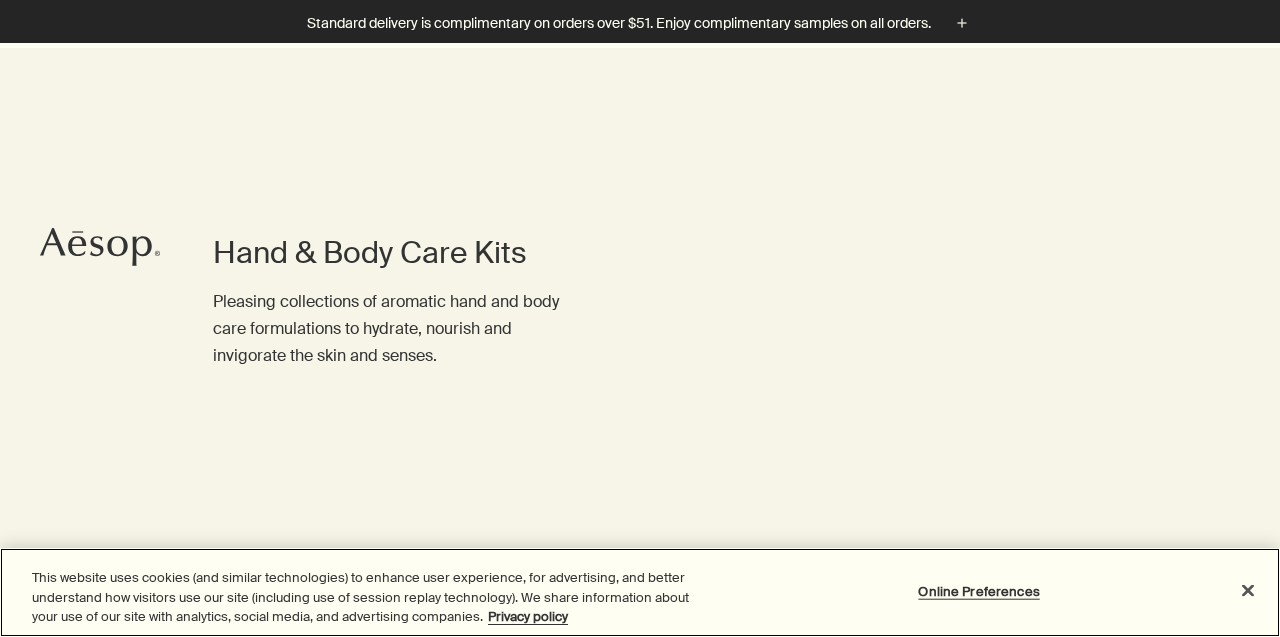 scroll, scrollTop: 469, scrollLeft: 0, axis: vertical 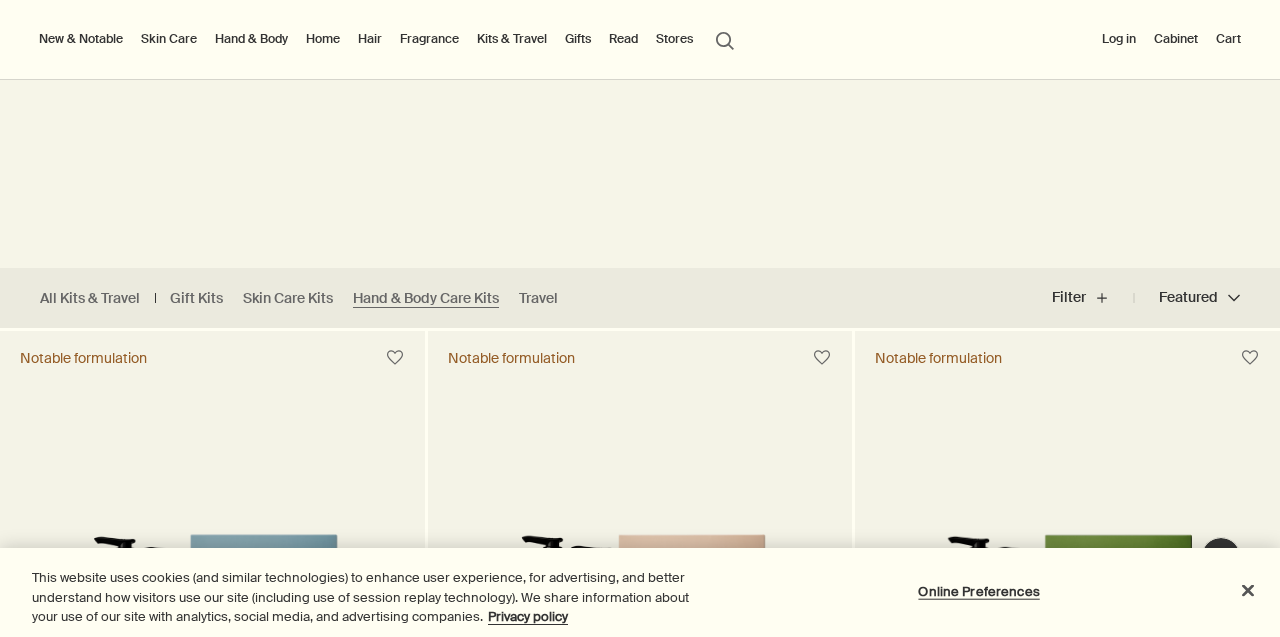 click on "Featured Featured chevron" at bounding box center (1187, 298) 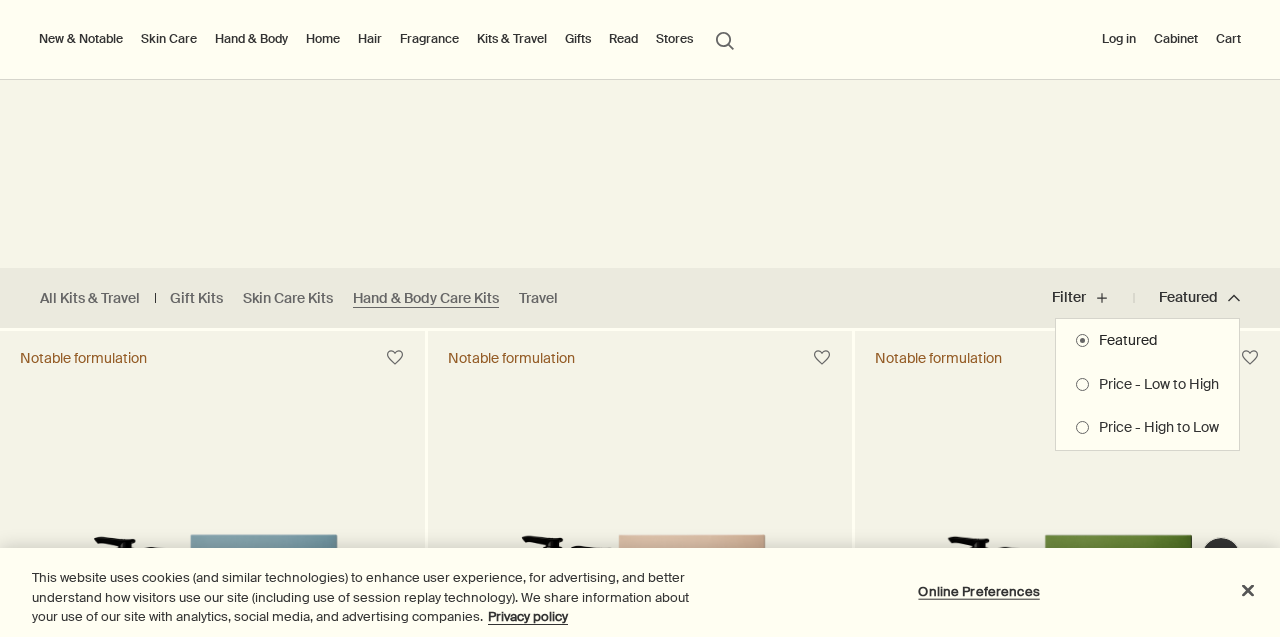 click on "Price - Low to High" at bounding box center [1154, 385] 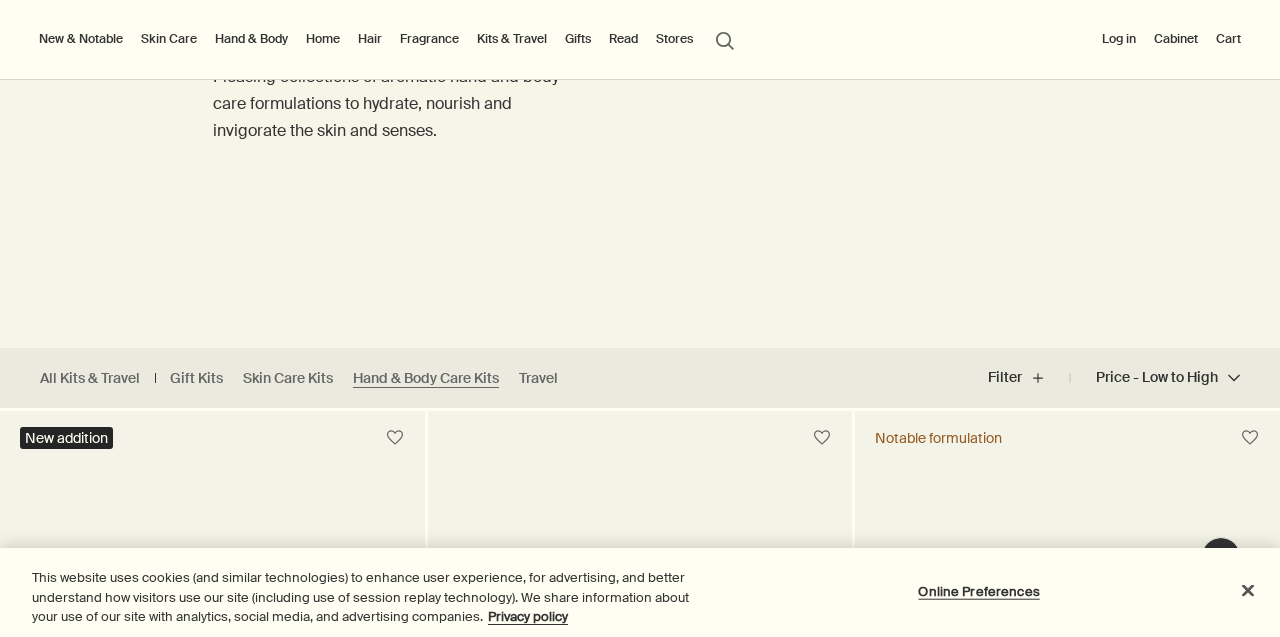 scroll, scrollTop: 0, scrollLeft: 0, axis: both 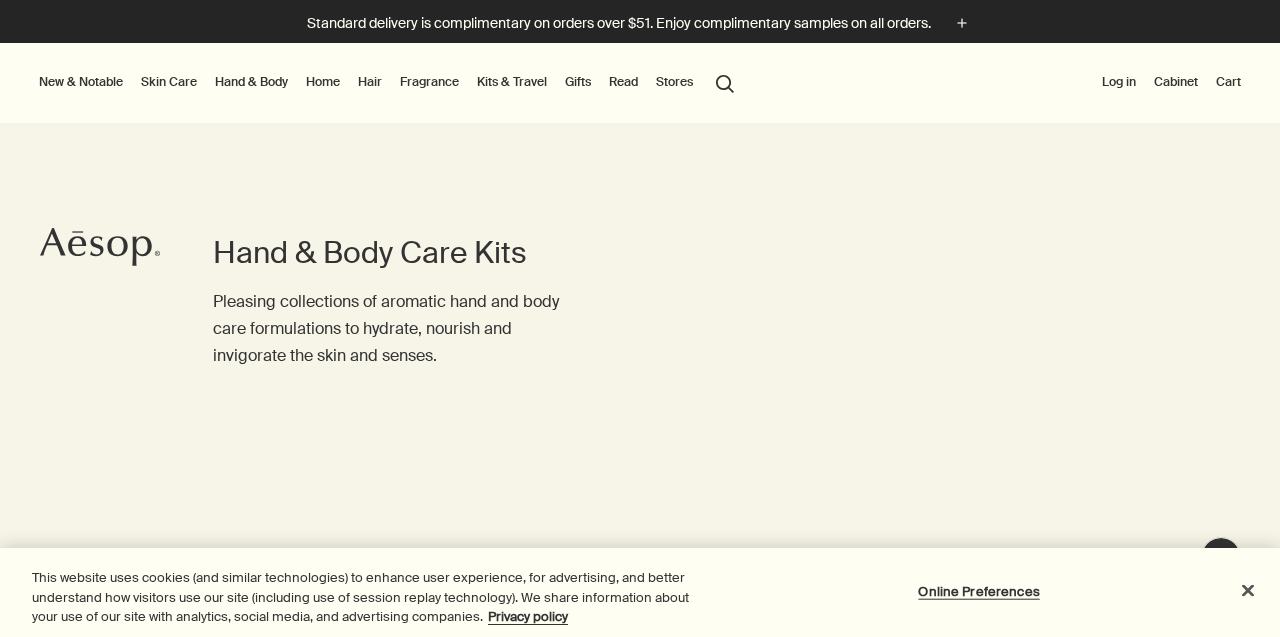 click on "Kits & Travel" at bounding box center (512, 82) 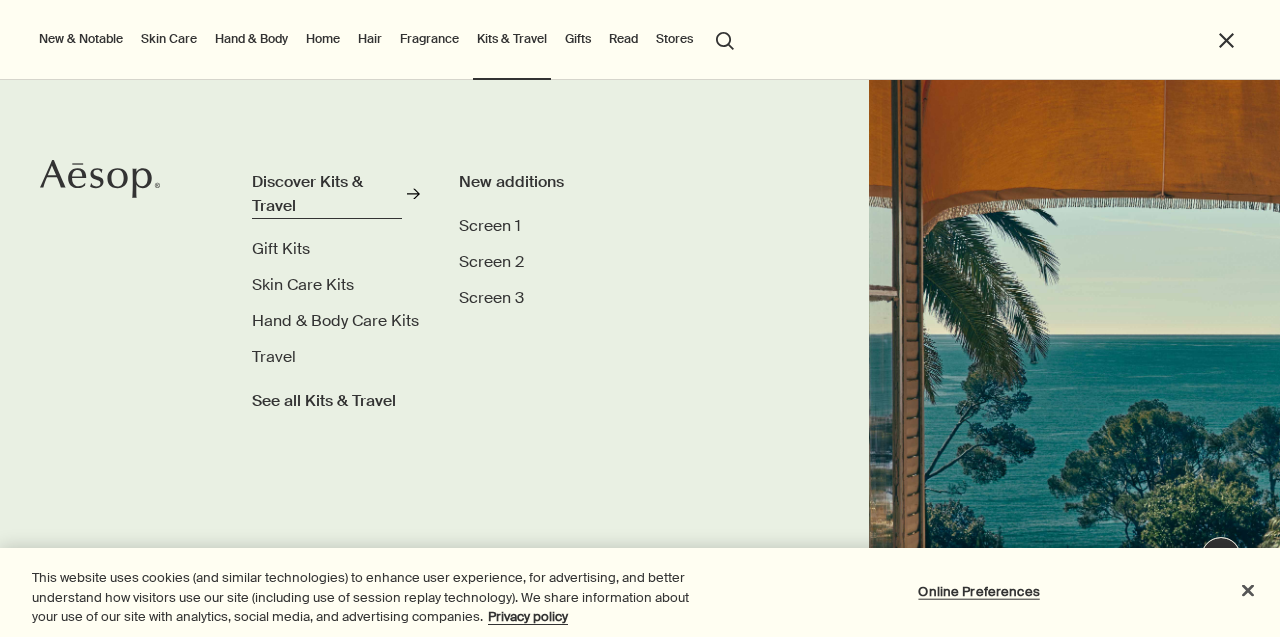 click on "Discover Kits & Travel" at bounding box center [327, 193] 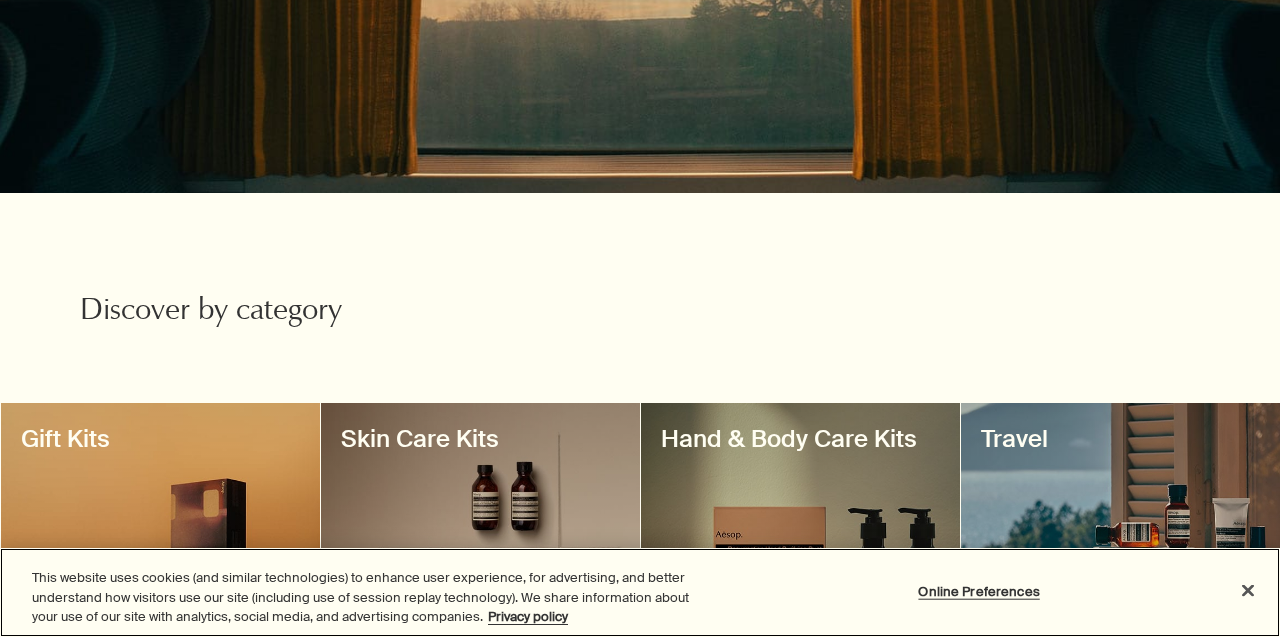 scroll, scrollTop: 414, scrollLeft: 0, axis: vertical 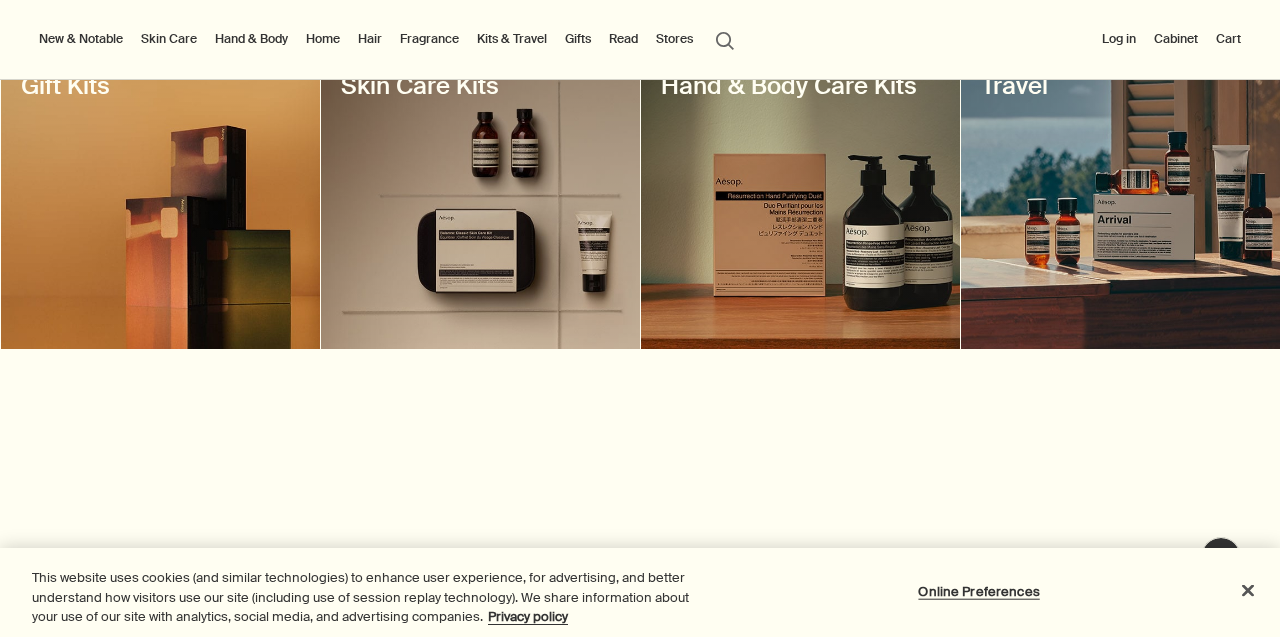 click at bounding box center [1120, 199] 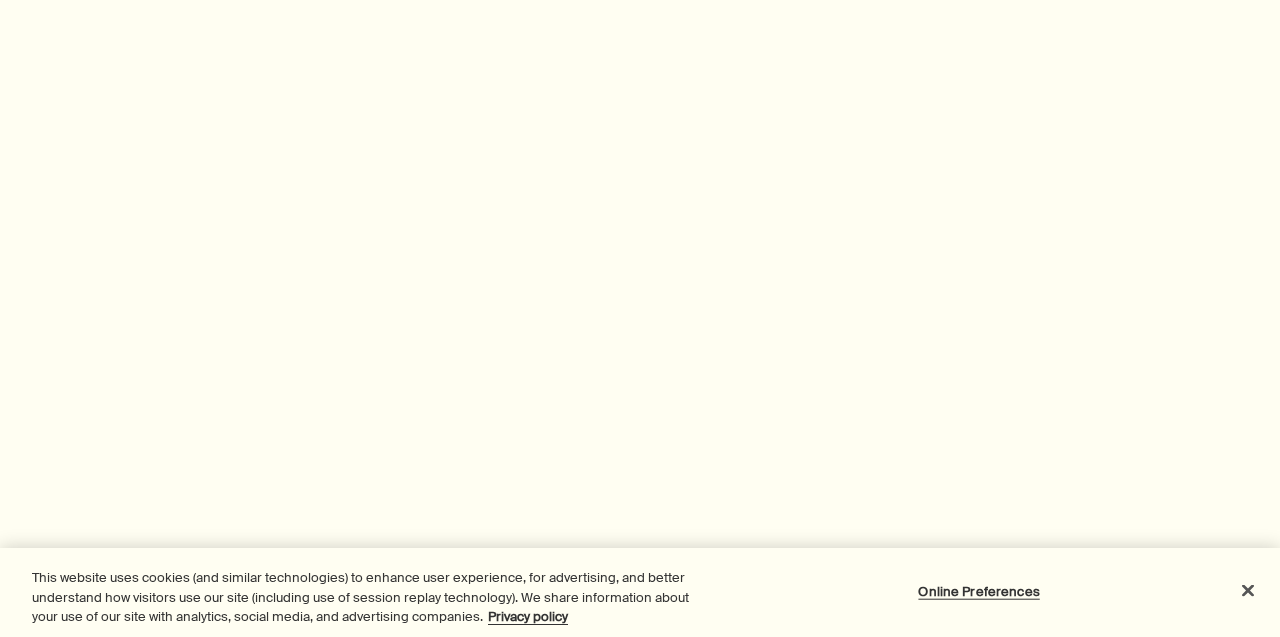 scroll, scrollTop: 687, scrollLeft: 0, axis: vertical 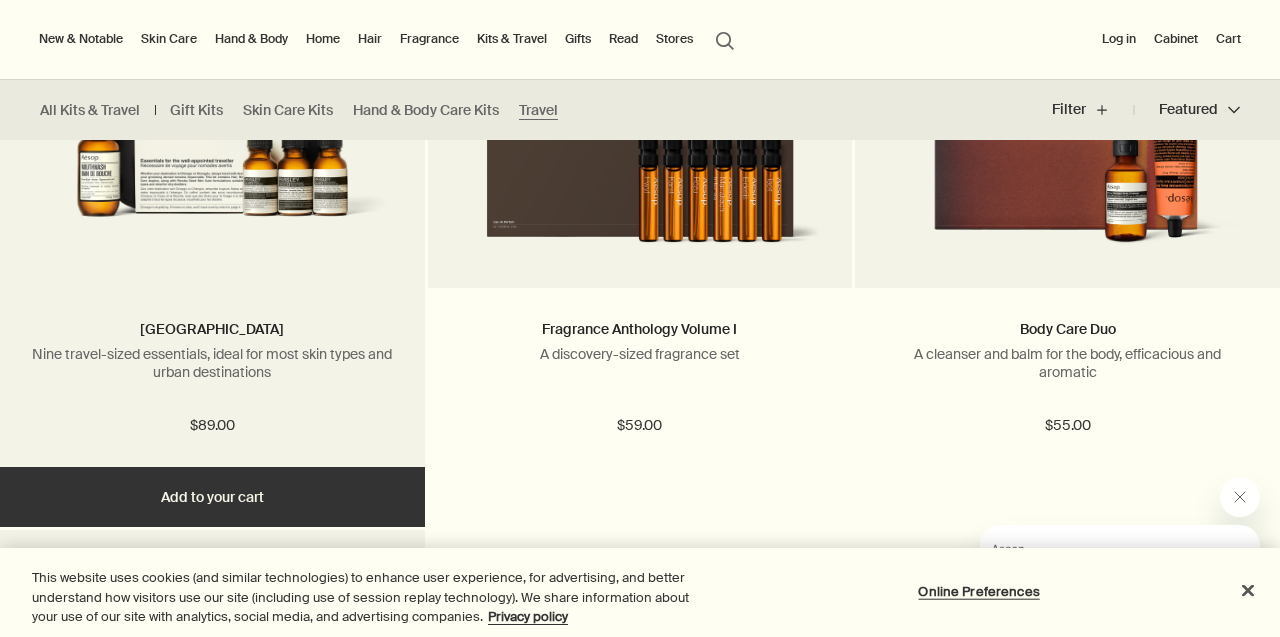 click on "Chicago Nine travel-sized essentials, ideal for most skin types and urban destinations" at bounding box center (212, 359) 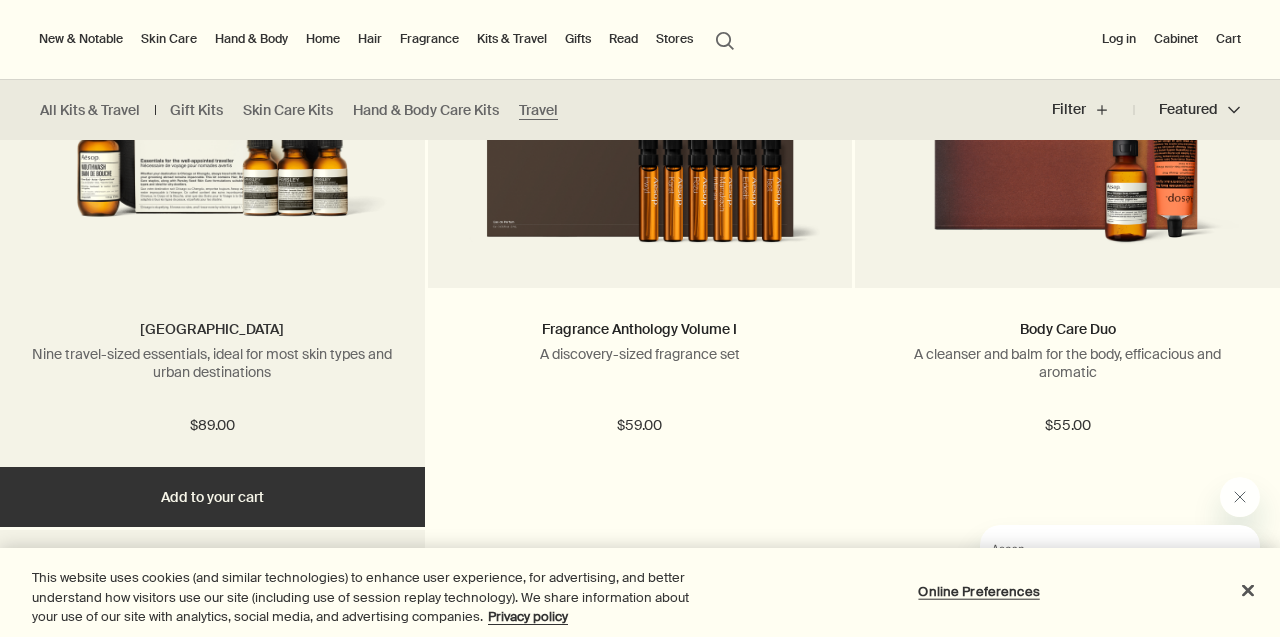 click on "[GEOGRAPHIC_DATA]" at bounding box center (212, 329) 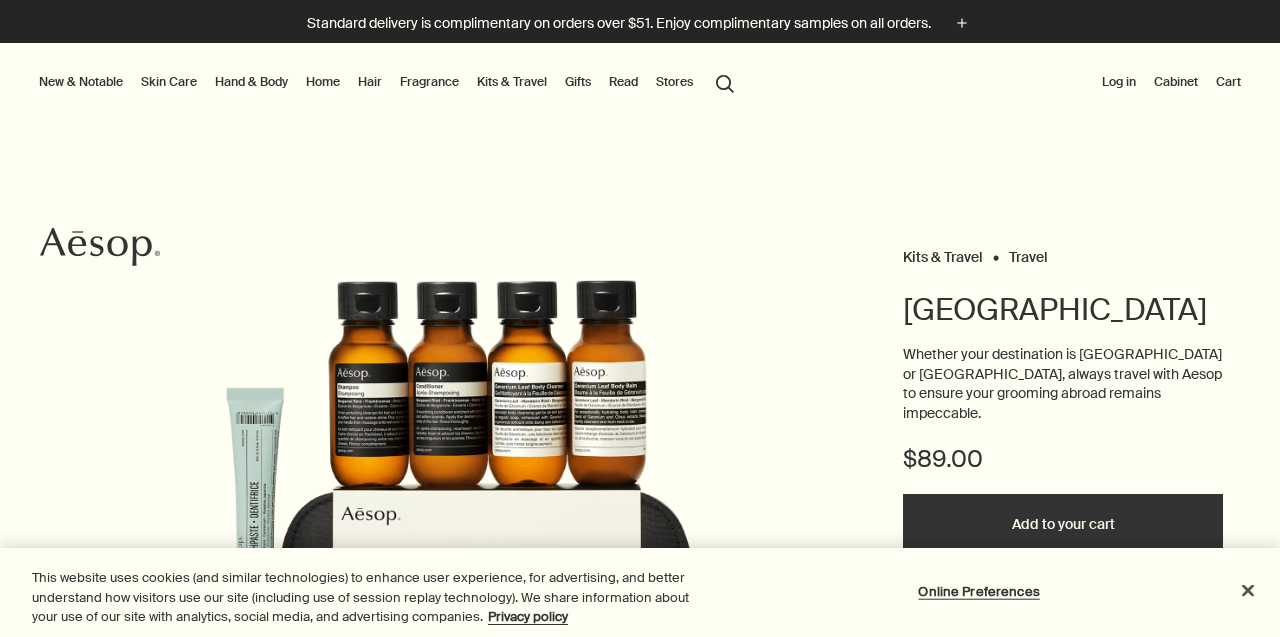 scroll, scrollTop: 0, scrollLeft: 0, axis: both 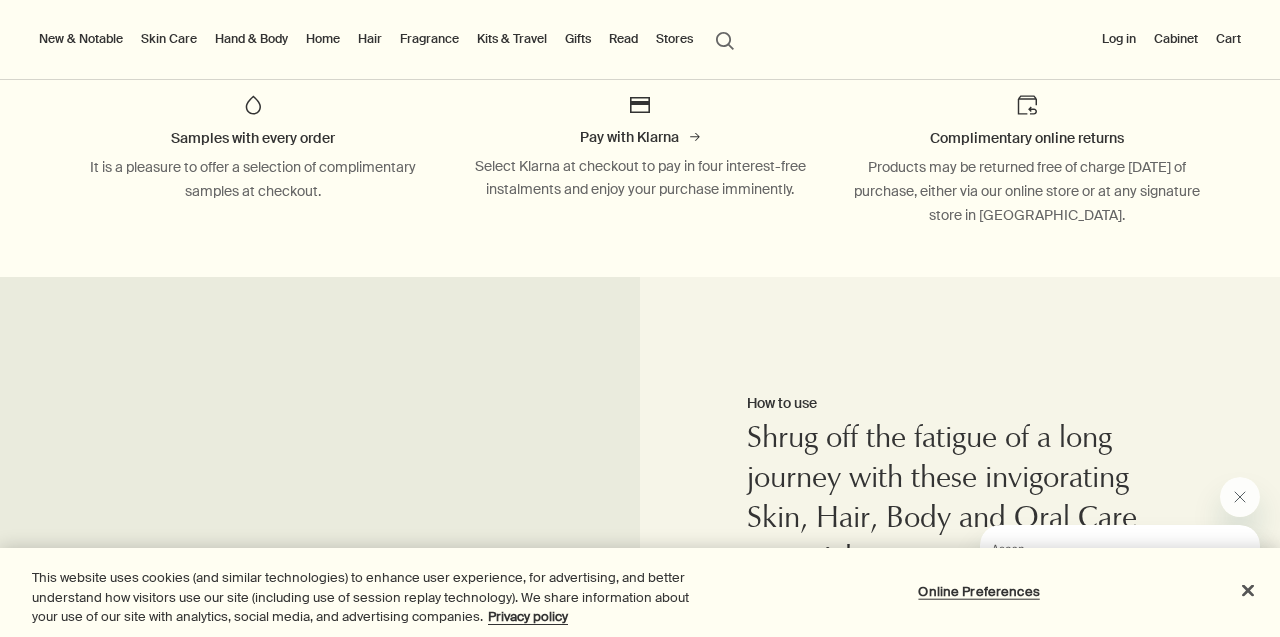 click on "Gifts" at bounding box center (578, 39) 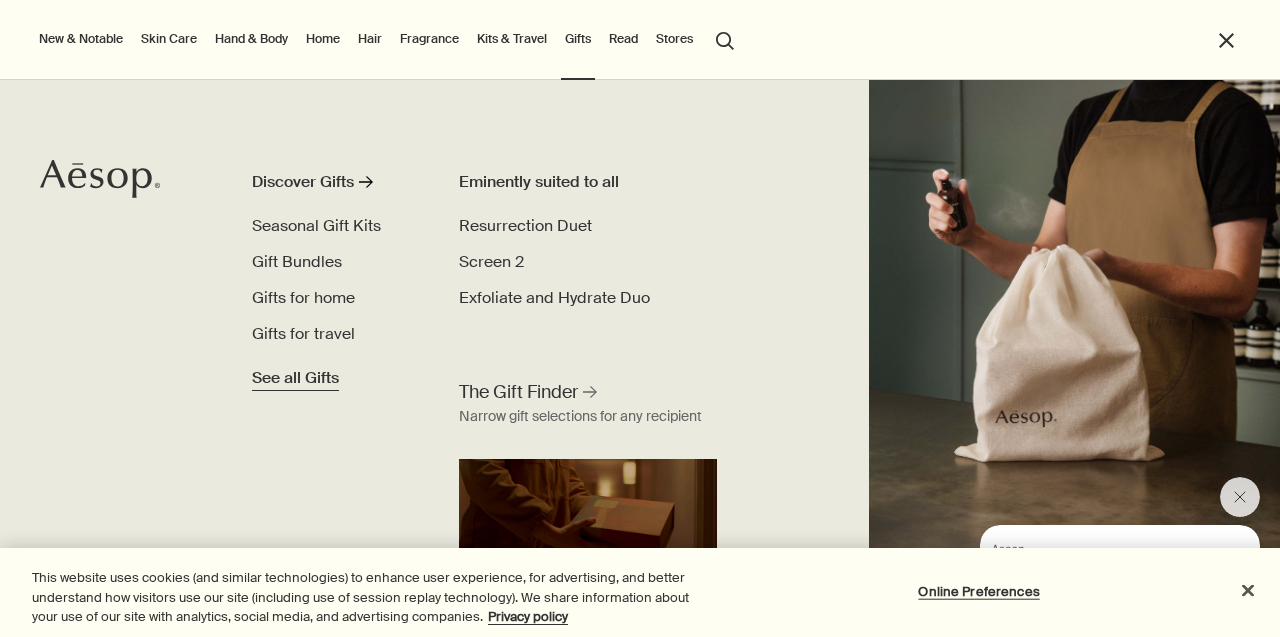 click on "See all Gifts" at bounding box center [295, 378] 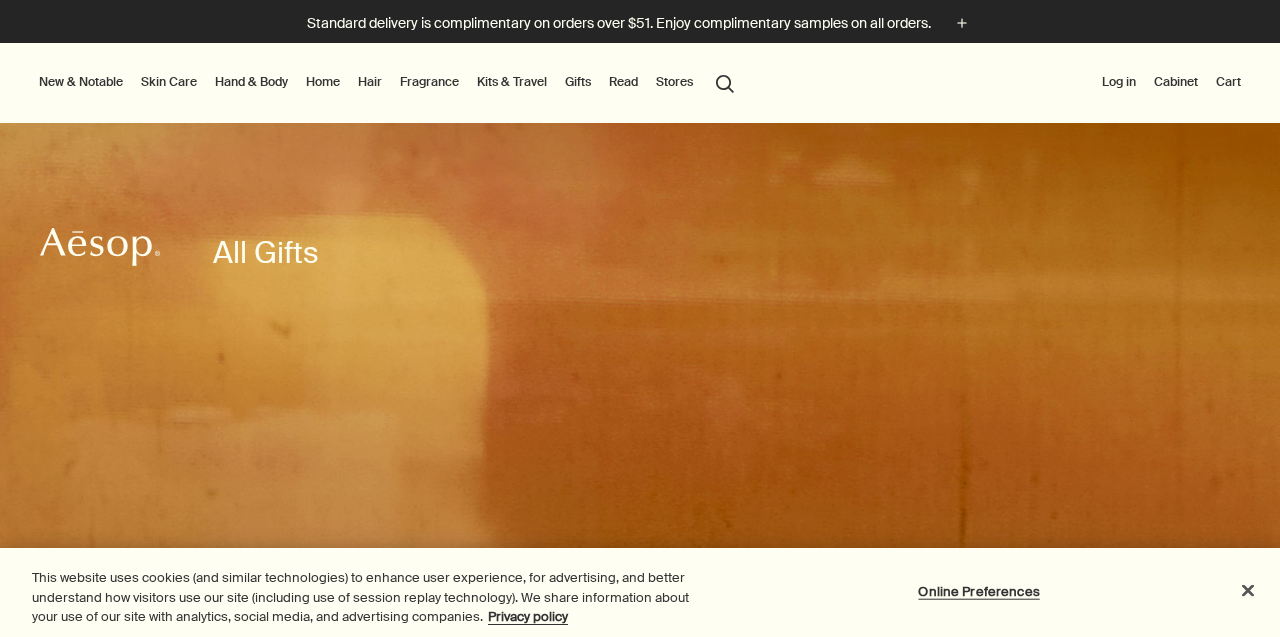 scroll, scrollTop: 0, scrollLeft: 0, axis: both 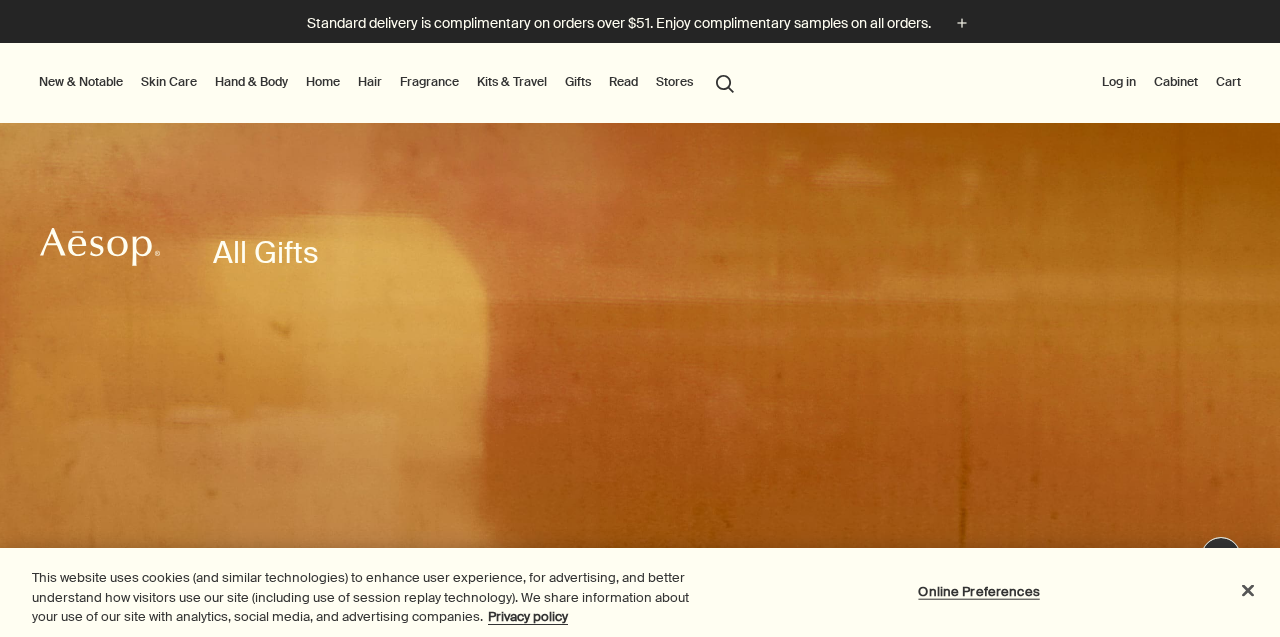 click on "Gifts" at bounding box center (578, 82) 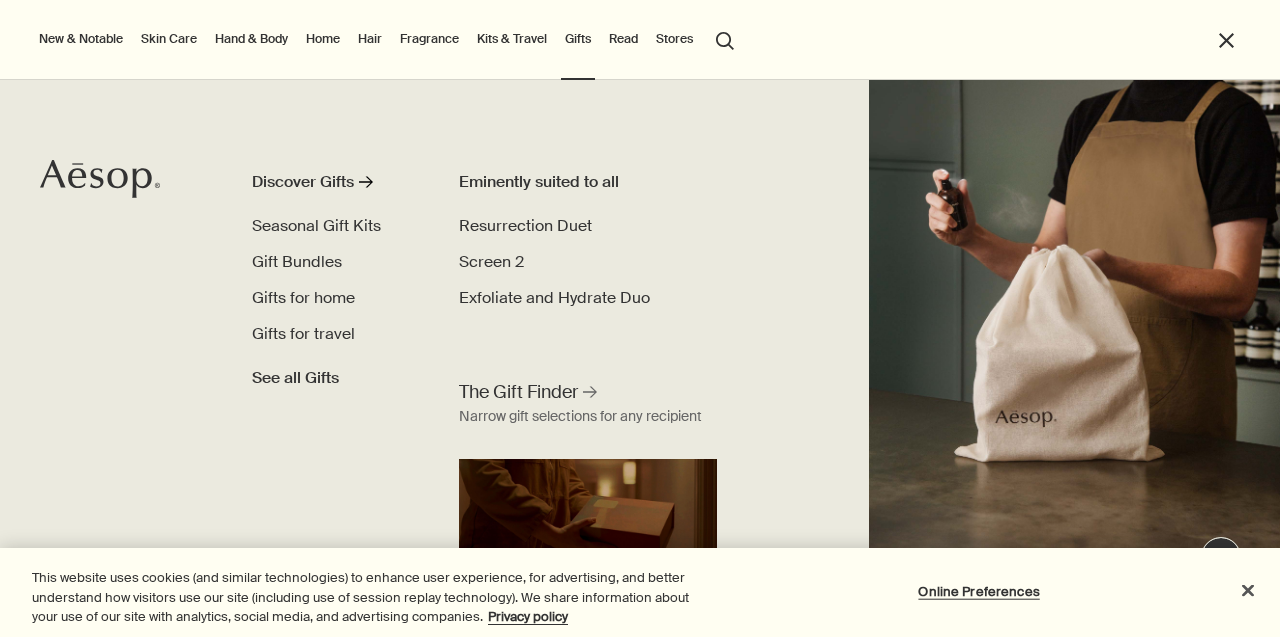 click on "New & Notable New additions Lucent Facial Refiner Eleos Nourishing Body Cleanser Aurner Eau de Parfum Virēre Eau de Parfum Notable formulations Reverence Aromatique Hand Wash Geranium Leaf Body Cleanser Resurrection Aromatique Hand Balm Immaculate Facial Tonic Skin Care Discover Skin Care   rightArrow Cleansers & Exfoliants Treat & Masque Toners Hydrators & Moisturisers Eye & Lip Care Shaving Sun Care Skin Care Kits See all Skin Care Skin type or concern Normal Dry Oily Combination Sensitive Mature Seasonal Skin Care Summer Winter New additions Lucent Facial Refiner Immaculate Facial Tonic An introduction to skin types   rightArrow Lessons from the lab Hand & Body Discover Hand & Body   rightArrow Hand Washes & Balms Bar Soaps Body Cleansers & Scrubs Body Balms & Oils Oral Care & Deodorants See all Hand & Body New additions Eleos Nourishing Body Cleanser Eleos Aromatique Hand Balm Refresh Body Cleansing Slab New Eleos Nourishing Body Cleanser   rightArrow The shower, your stage Home Discover Home   Incense" at bounding box center [635, 40] 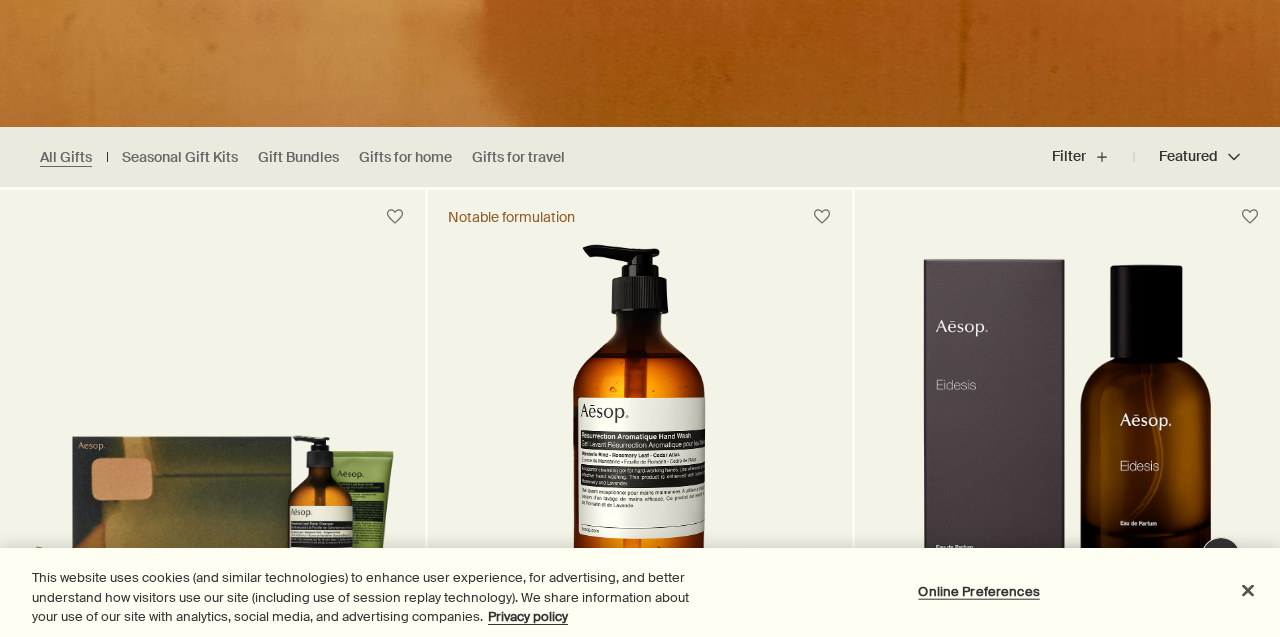 scroll, scrollTop: 449, scrollLeft: 0, axis: vertical 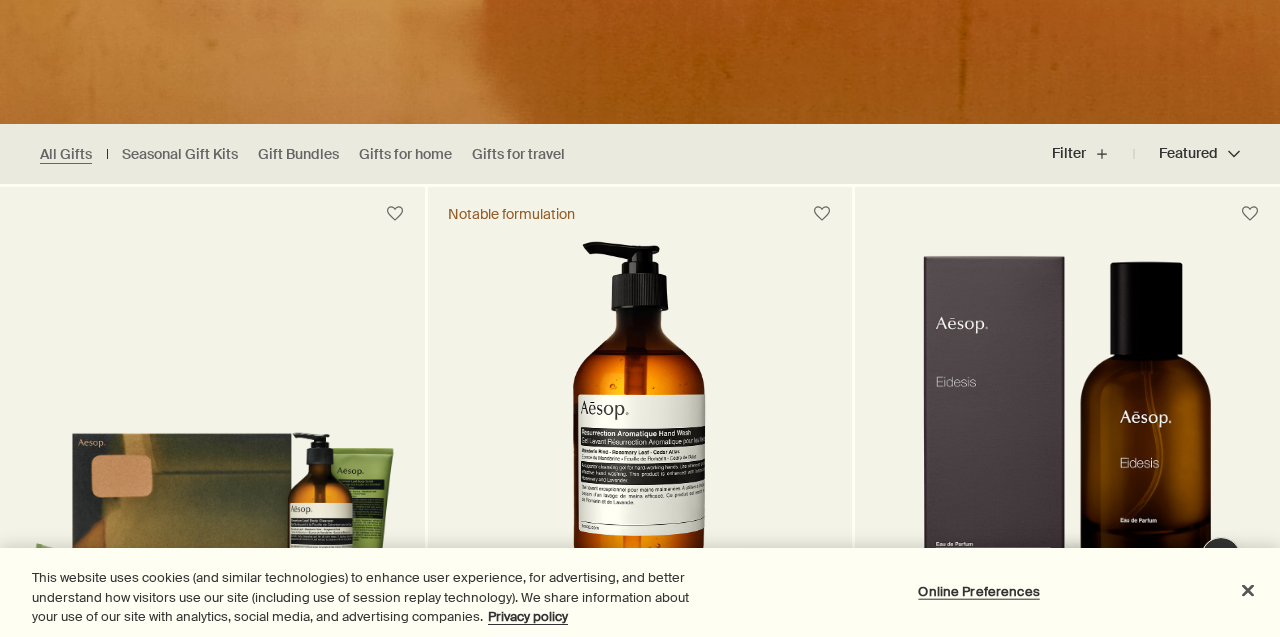 click on "Featured Featured chevron" at bounding box center [1187, 154] 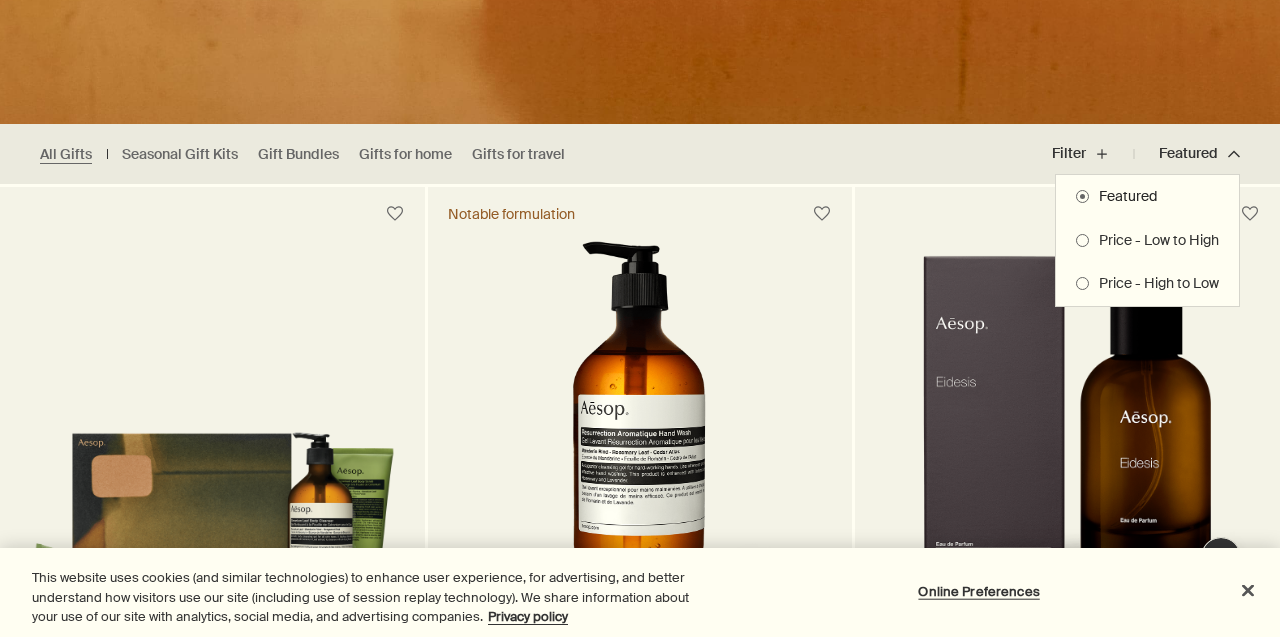 click on "Price - Low to High" at bounding box center (1154, 241) 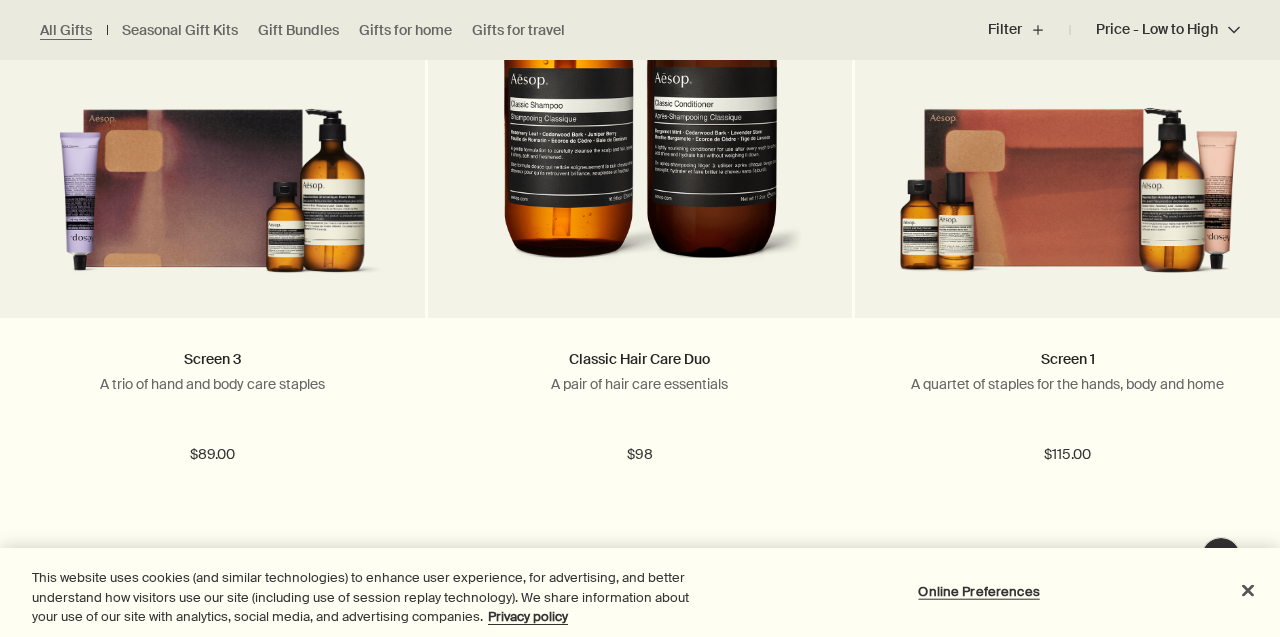 scroll, scrollTop: 4450, scrollLeft: 0, axis: vertical 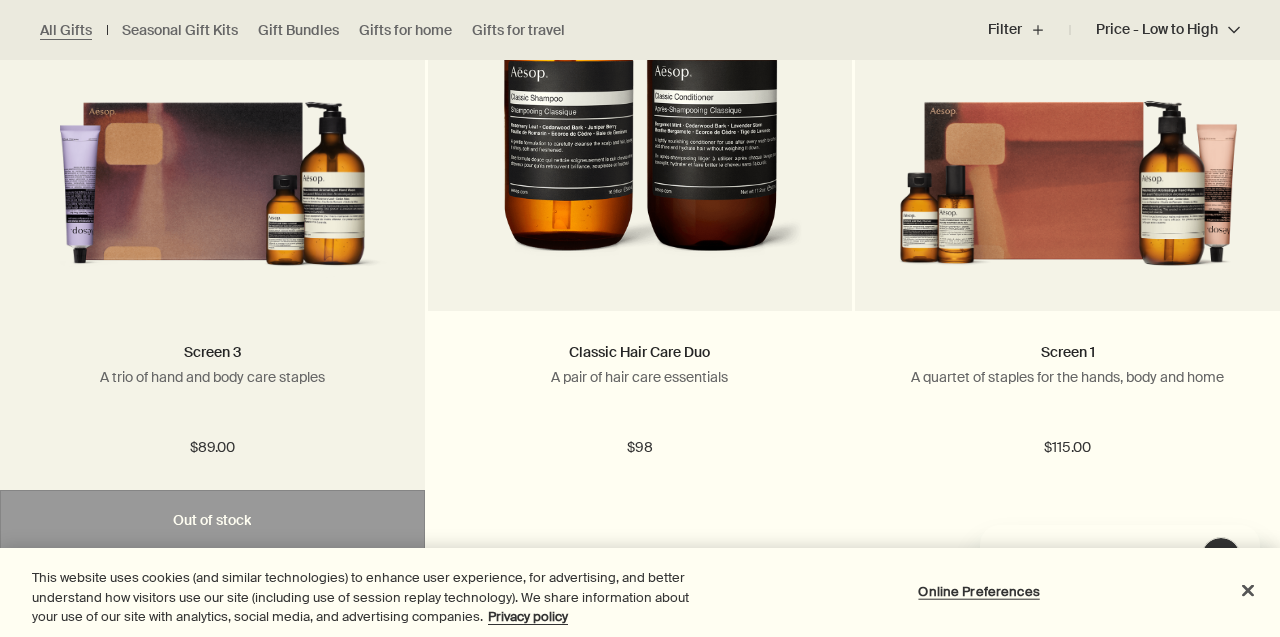 click on "A trio of hand and body care staples" at bounding box center [212, 377] 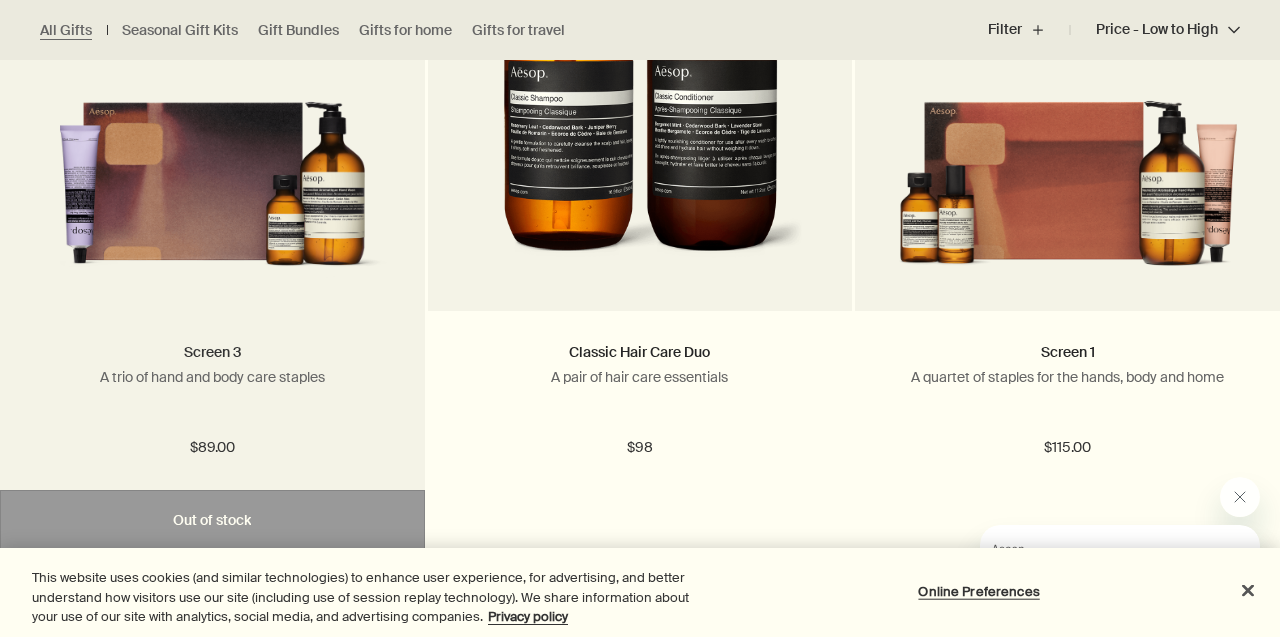 click on "Screen 3" at bounding box center [212, 352] 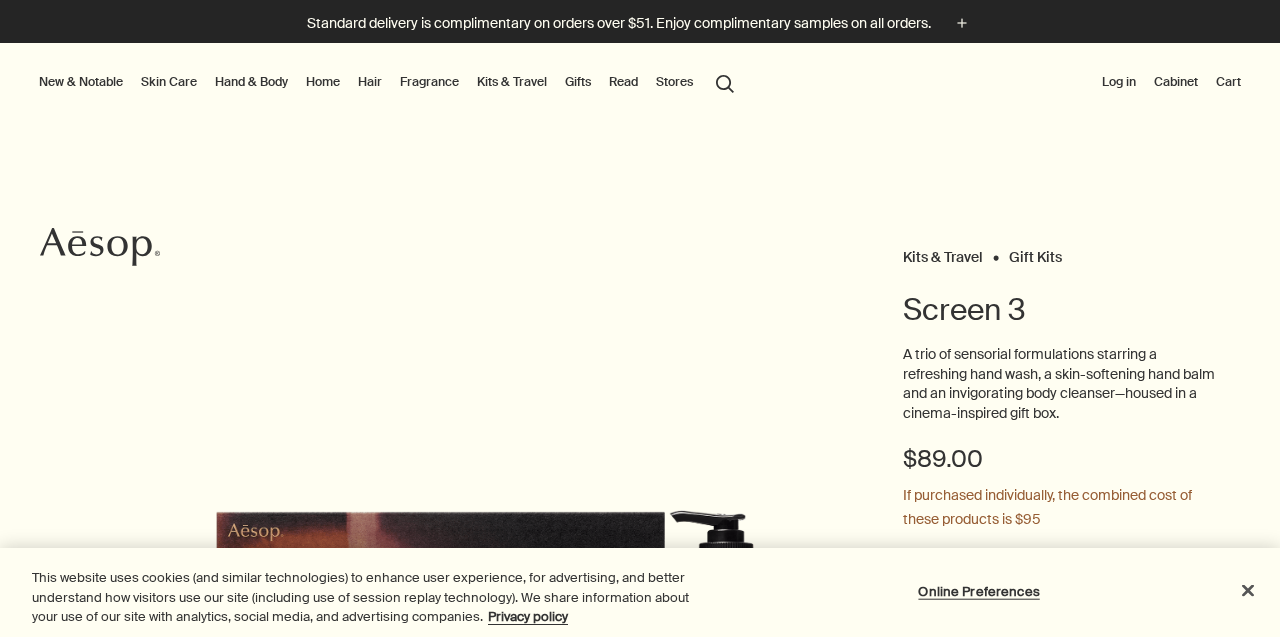 scroll, scrollTop: 0, scrollLeft: 0, axis: both 